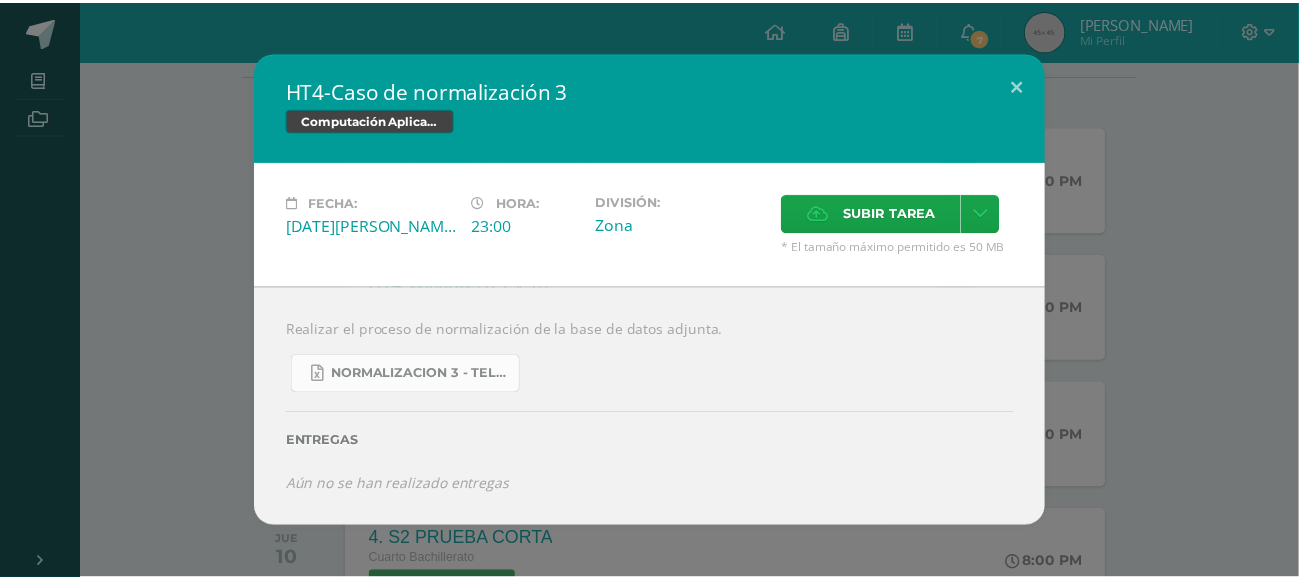 scroll, scrollTop: 268, scrollLeft: 0, axis: vertical 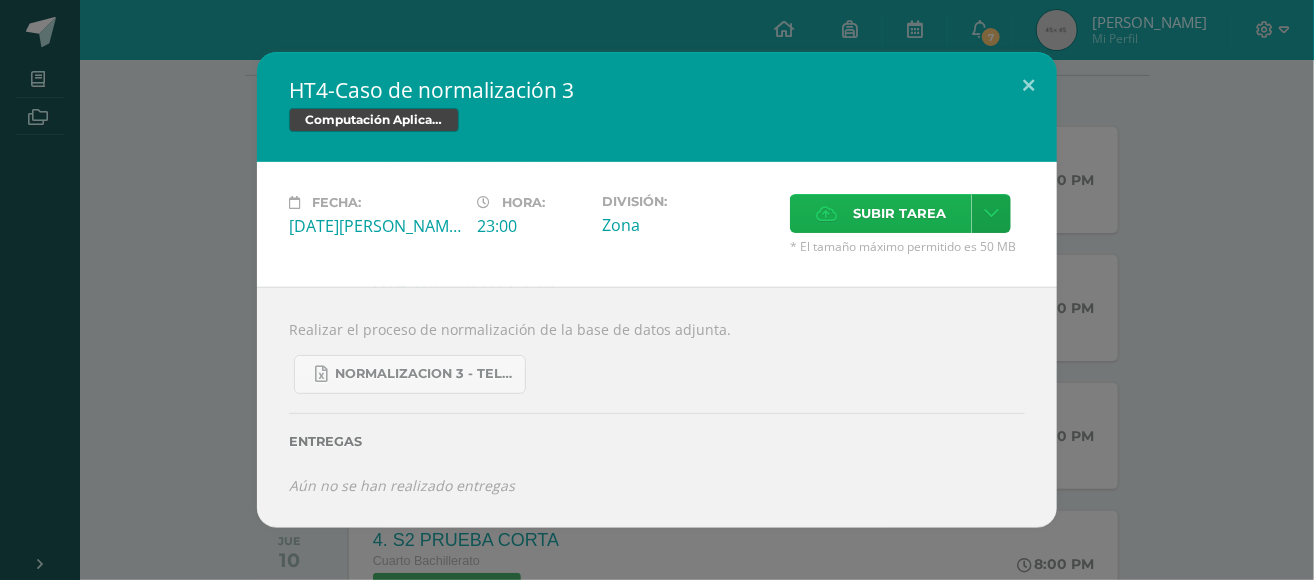 click on "Subir tarea" at bounding box center [881, 213] 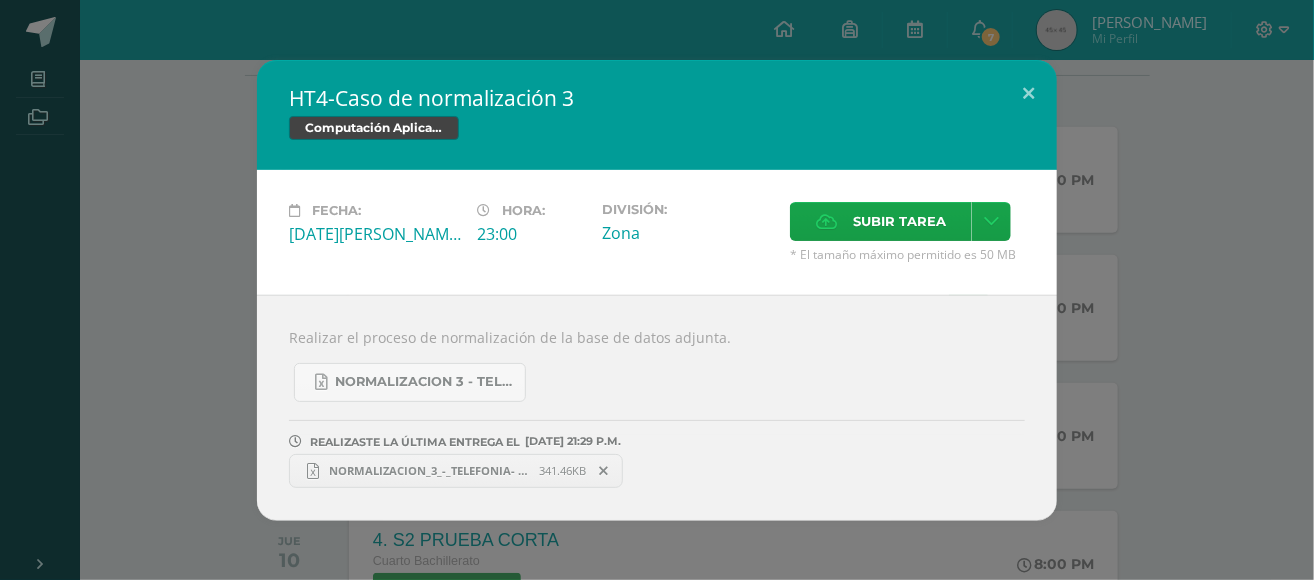 click on "NORMALIZACION_3_-_TELEFONIA- [PERSON_NAME].xlsx" at bounding box center (430, 470) 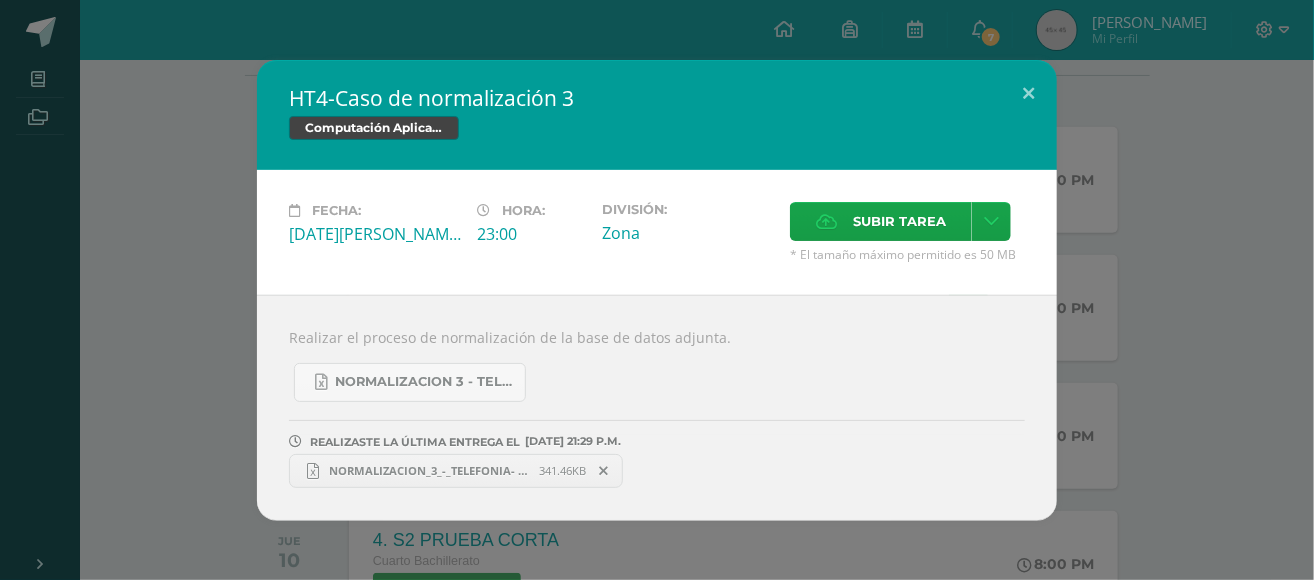 click on "HT4-Caso de normalización 3
Computación Aplicada
Fecha:
[DATE][PERSON_NAME]:
23:00
División:" at bounding box center [657, 290] 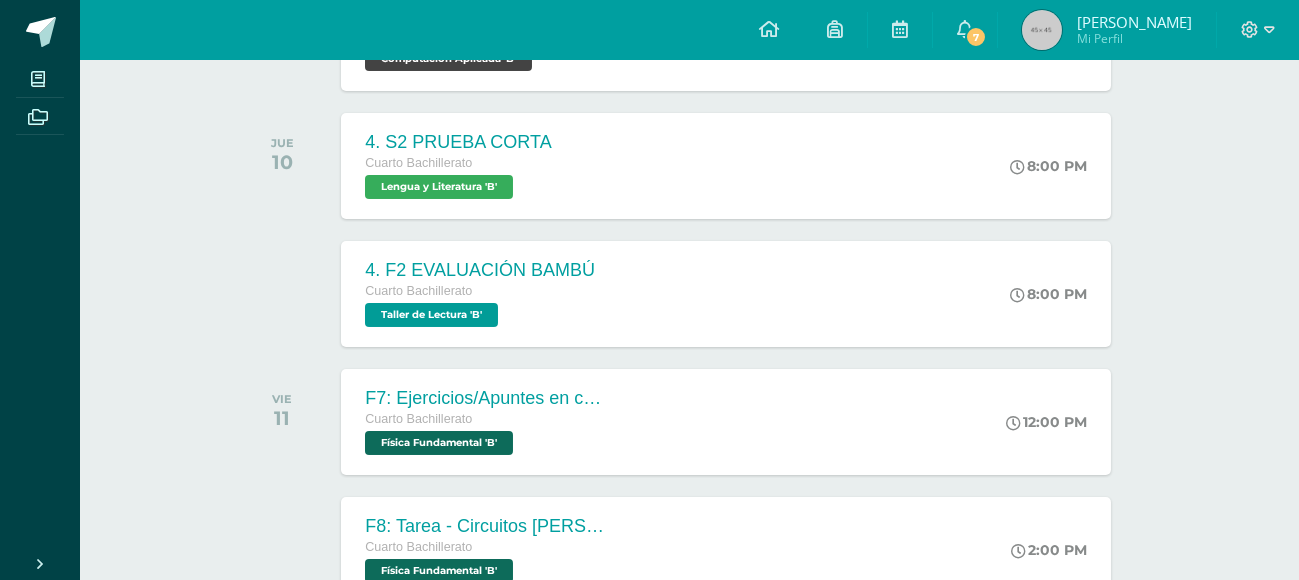 scroll, scrollTop: 701, scrollLeft: 0, axis: vertical 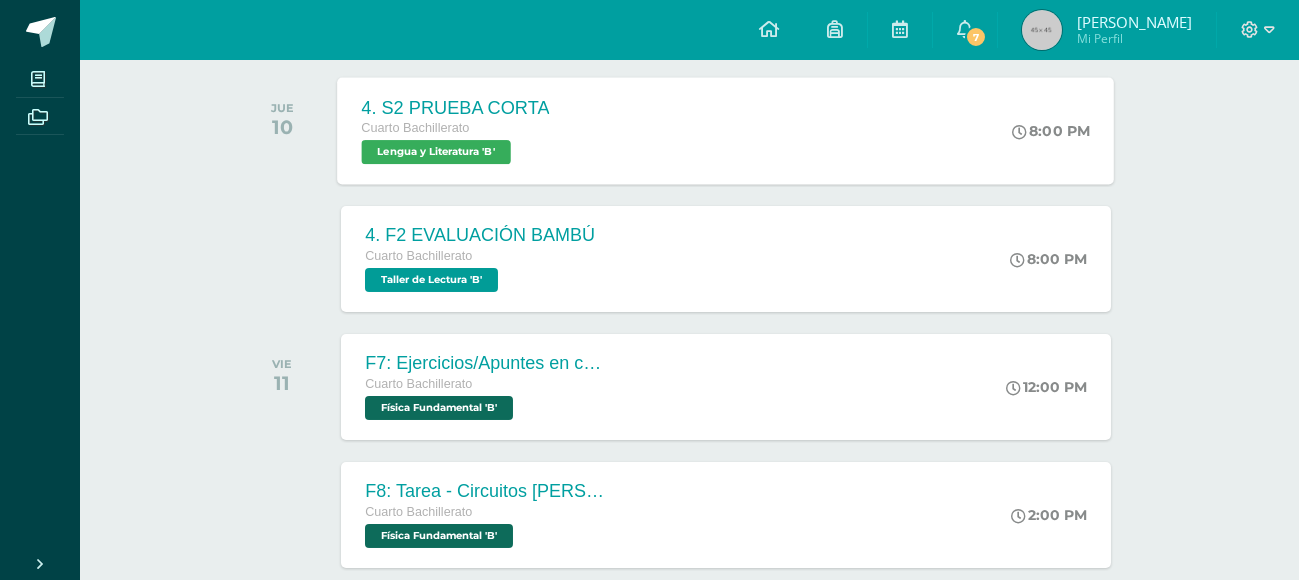 click on "4. S2 PRUEBA CORTA
Cuarto Bachillerato
Lengua y Literatura 'B'
8:00 PM
4. S2 PRUEBA CORTA
Lengua y Literatura
Cargando contenido" at bounding box center [726, 130] 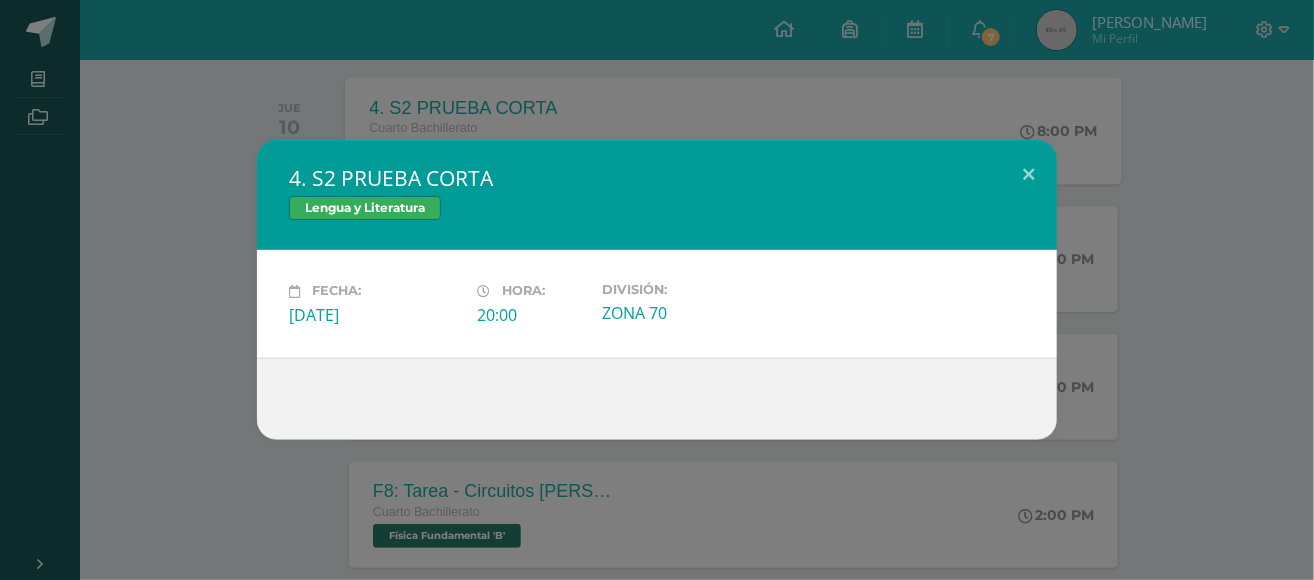 click on "4. S2 PRUEBA CORTA
Lengua y Literatura
Fecha:
[DATE][PERSON_NAME]:
20:00
División:" at bounding box center [657, 290] 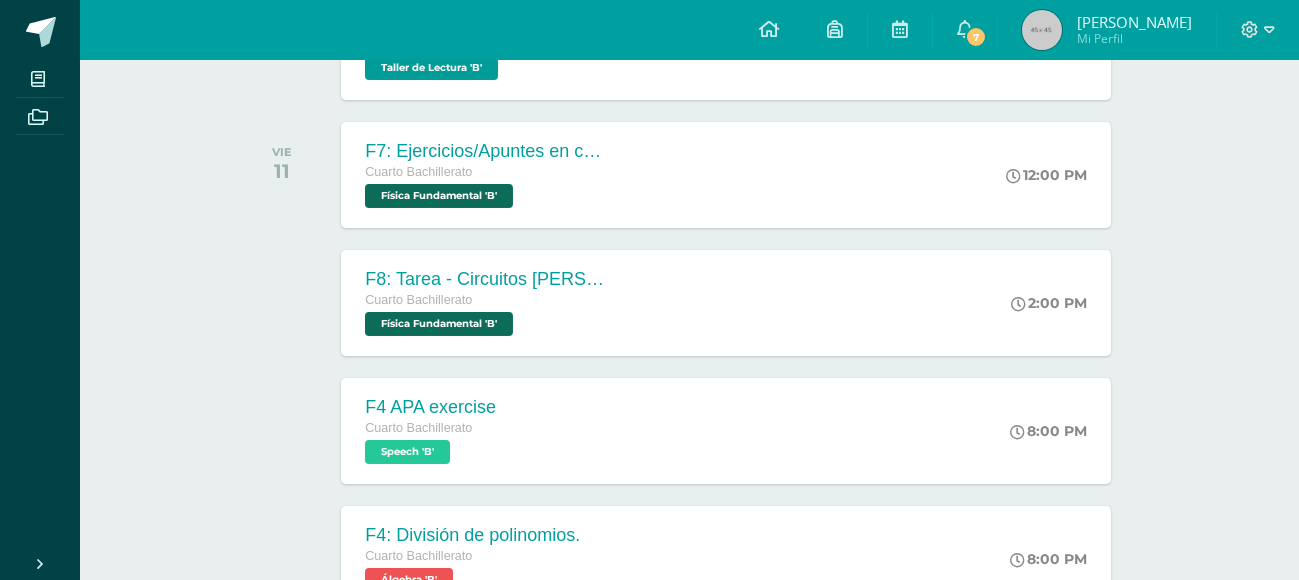 scroll, scrollTop: 938, scrollLeft: 0, axis: vertical 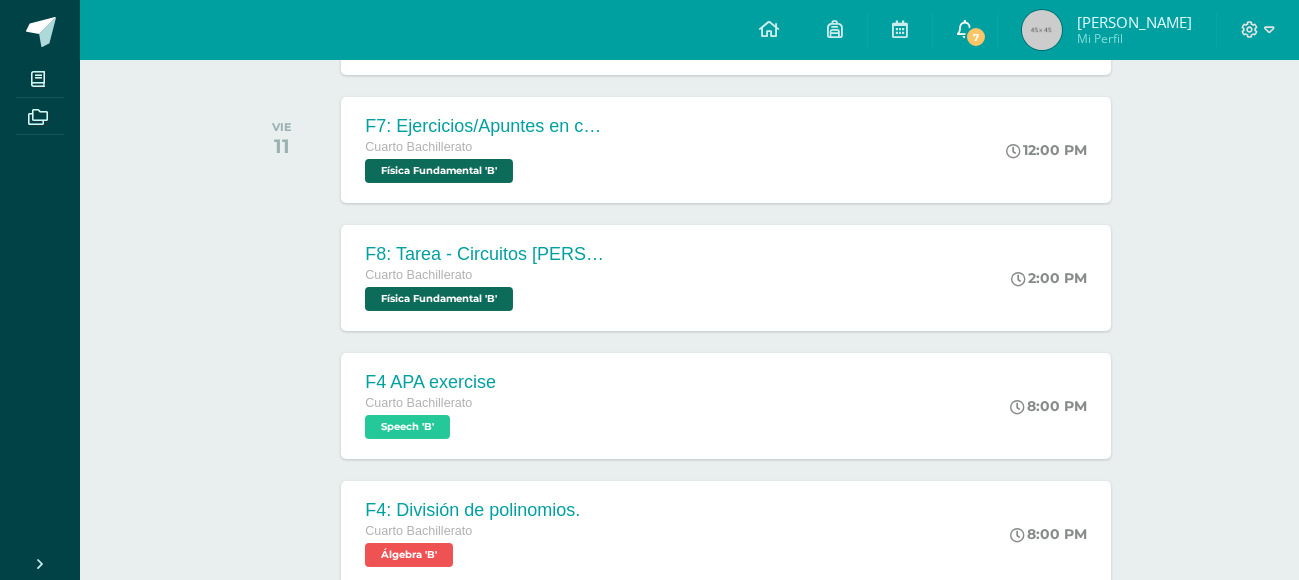 click at bounding box center (965, 29) 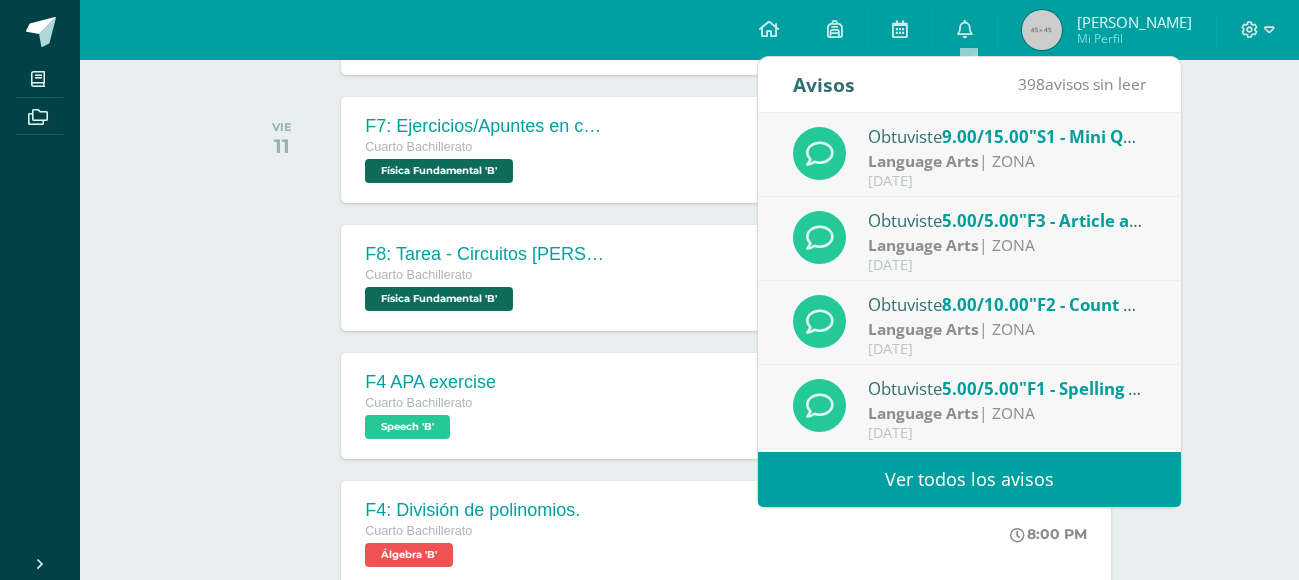 click on "9.00/15.00" at bounding box center (985, 136) 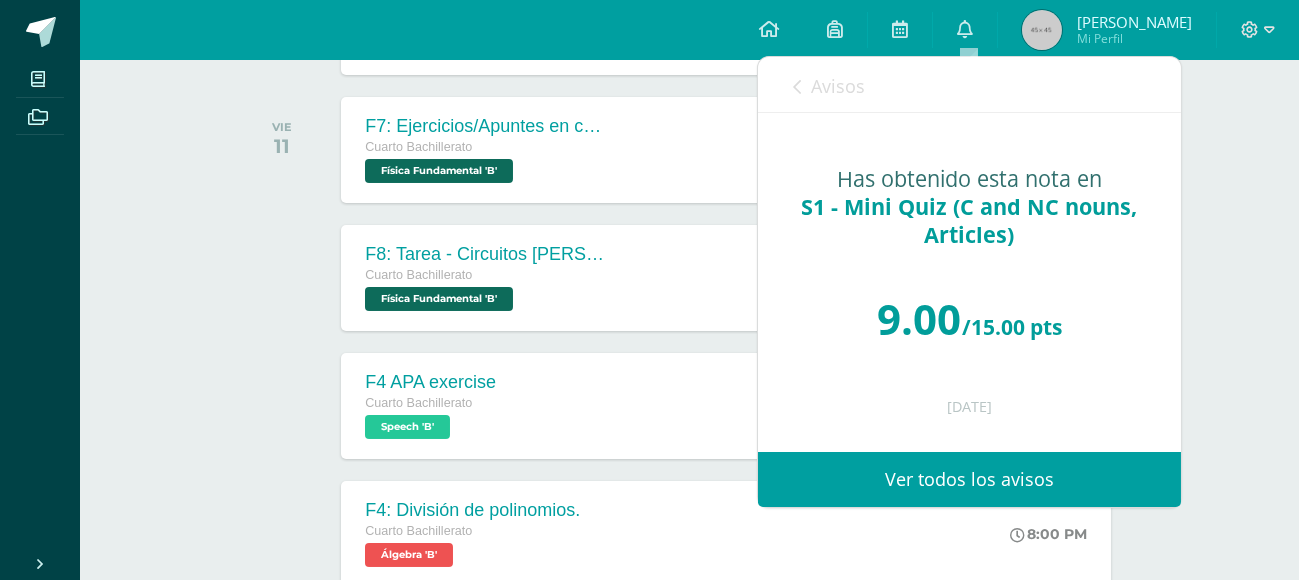 click on "9.00
/15.00 pts" at bounding box center [969, 319] 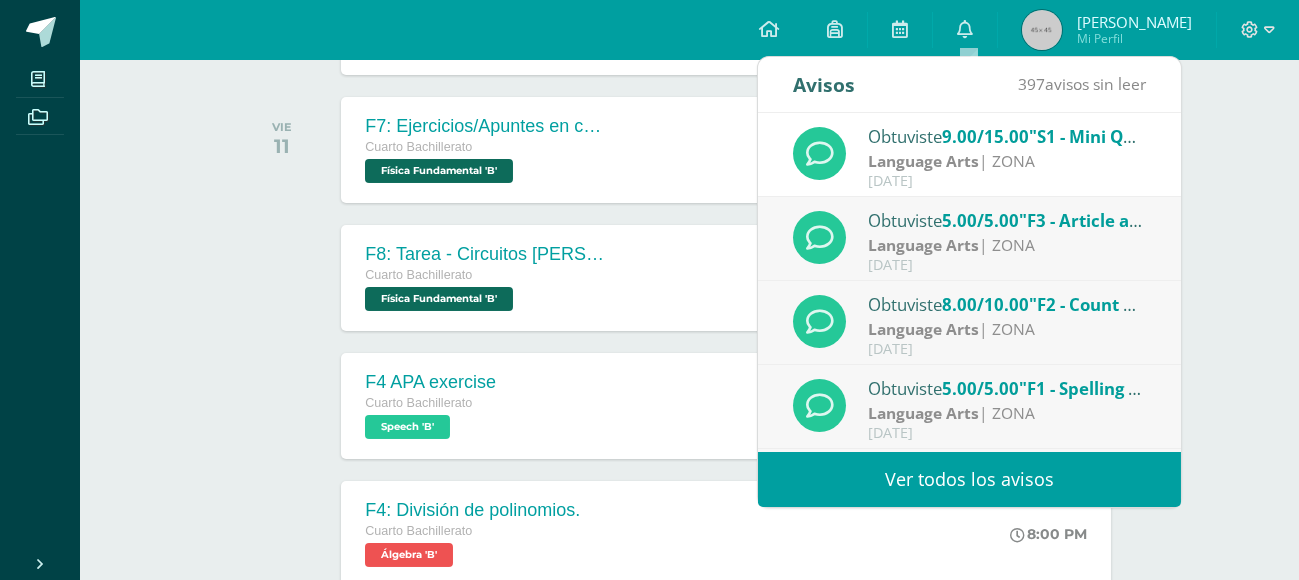 click on "Language Arts
| ZONA" at bounding box center [1007, 245] 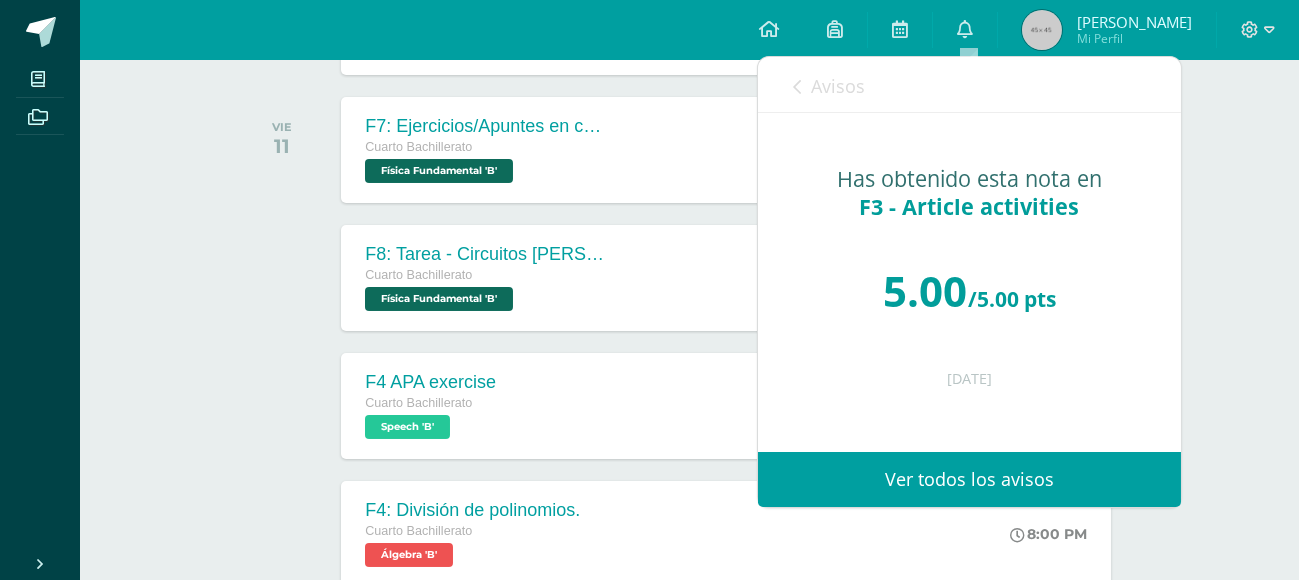 click on "Avisos" at bounding box center [838, 86] 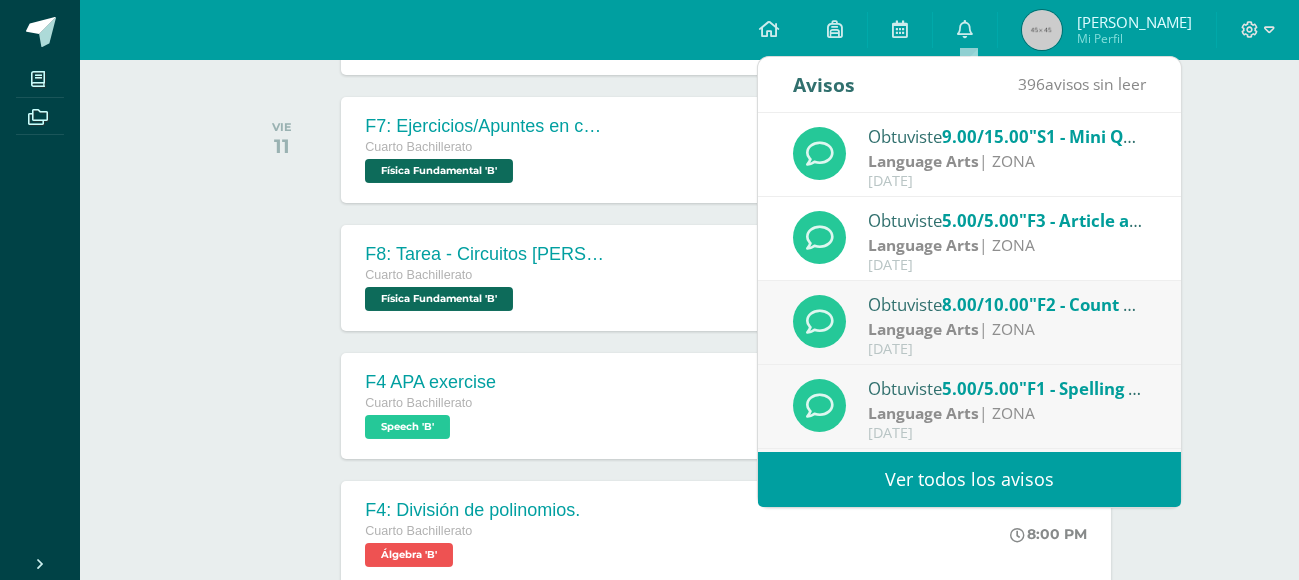click on "Language Arts
| ZONA" at bounding box center [1007, 329] 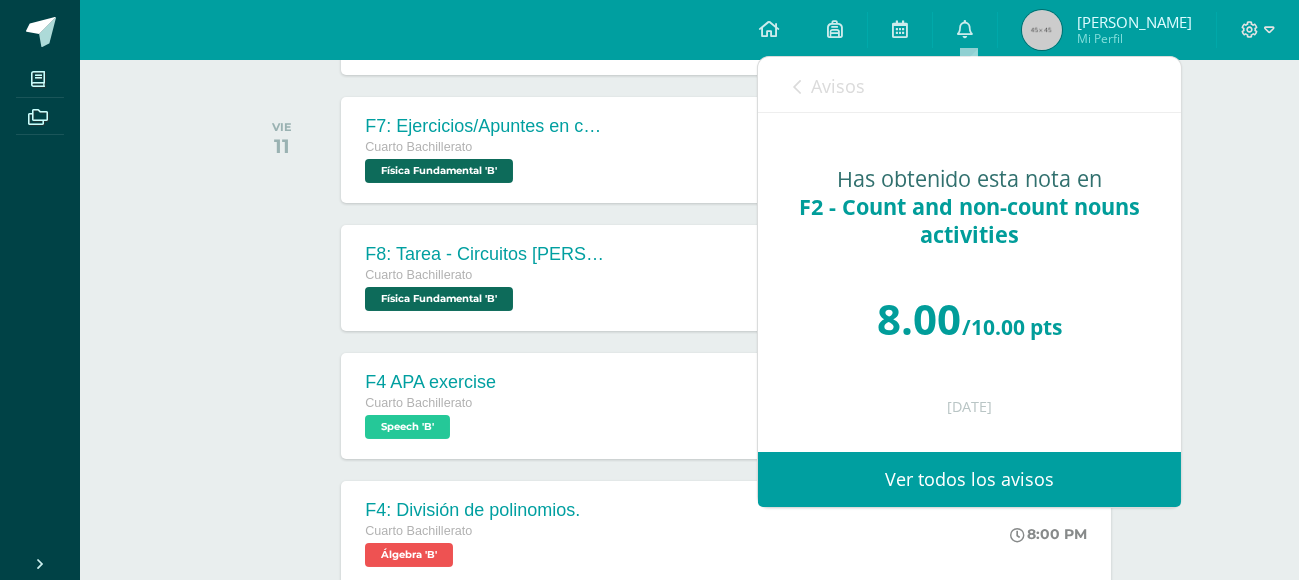 click at bounding box center [797, 87] 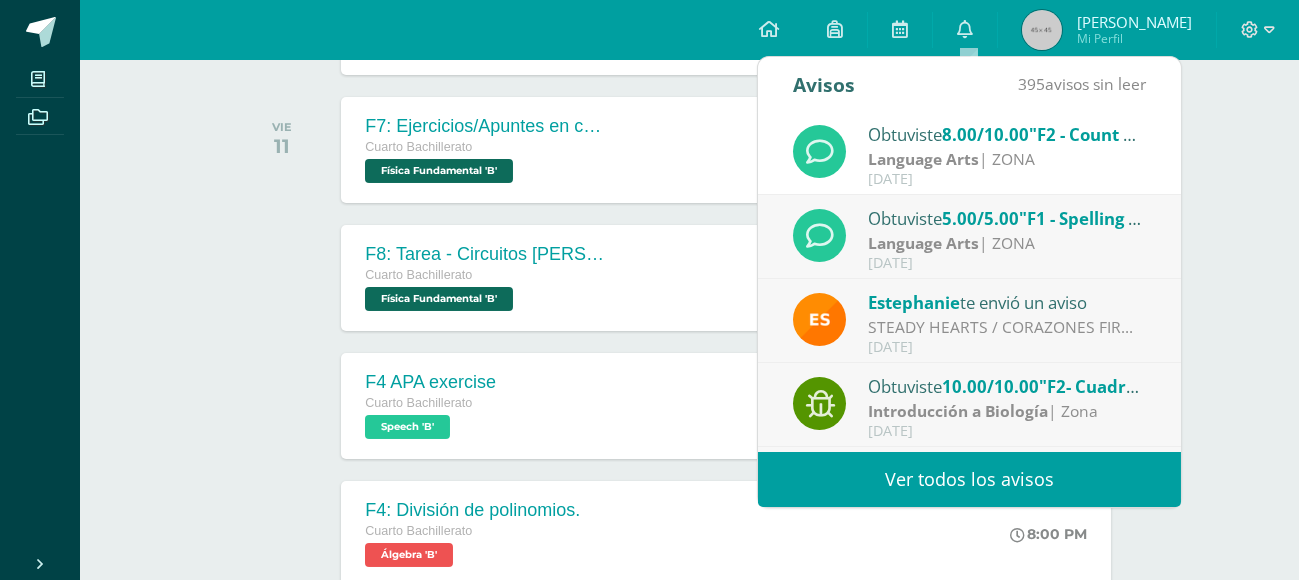 scroll, scrollTop: 193, scrollLeft: 0, axis: vertical 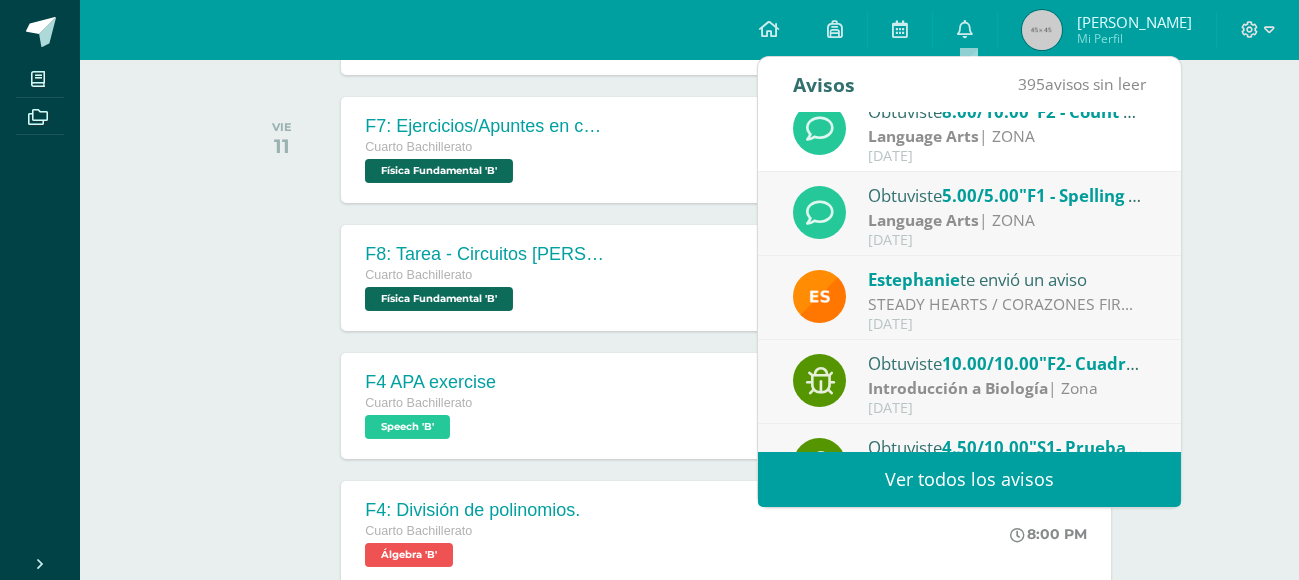 click on "Obtuviste
5.00/5.00  "F1 - Spelling Bee Classification"
en
Language Arts" at bounding box center [1007, 195] 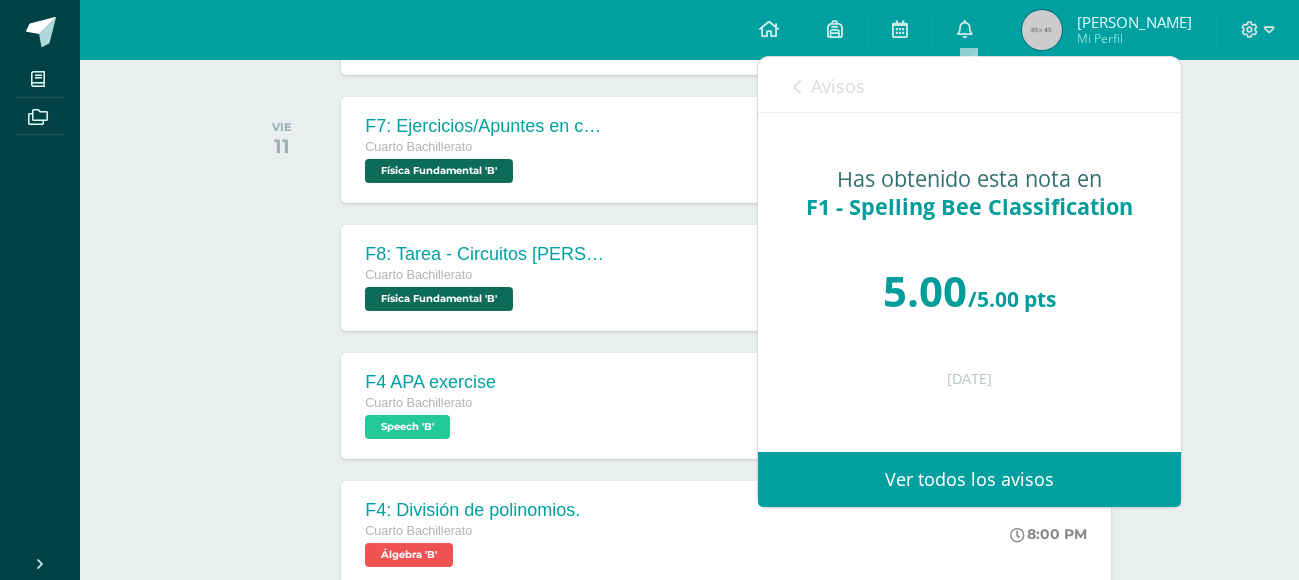 click on "Avisos" at bounding box center [829, 85] 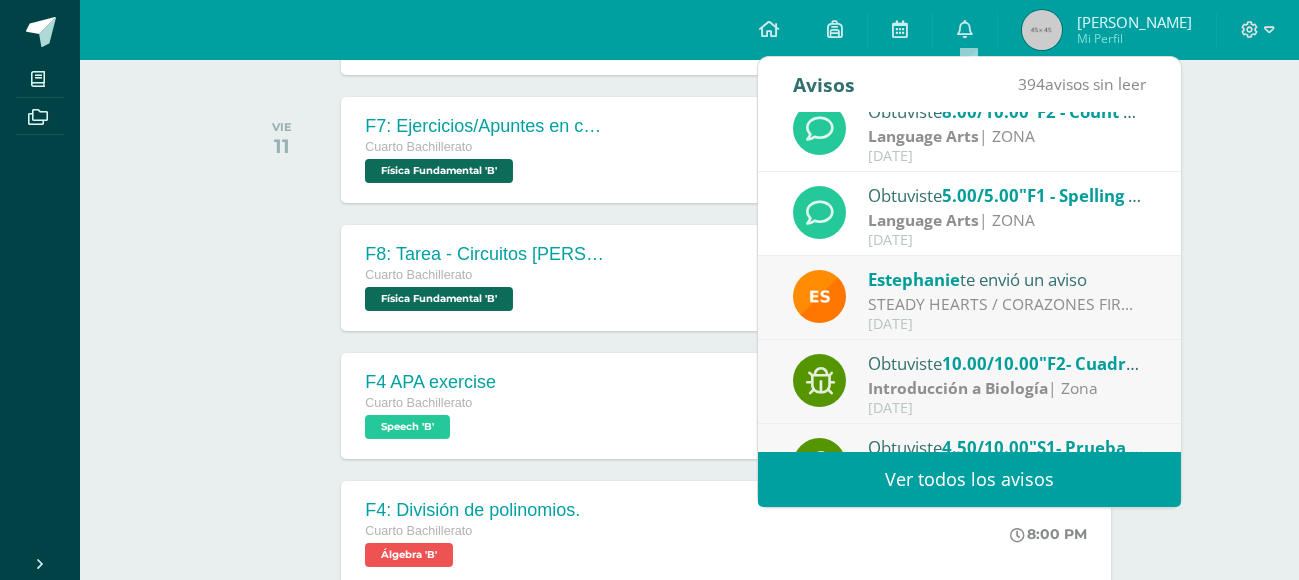 click on "Estephanie" at bounding box center (914, 279) 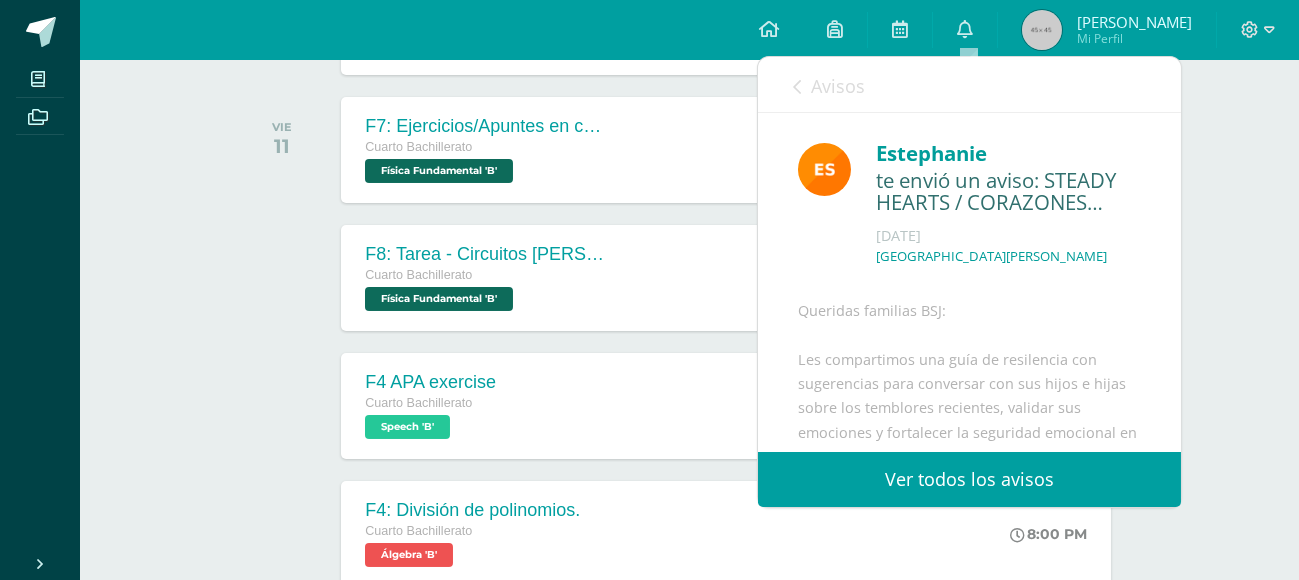 click on "Actividades recientes y próximas
Tablero
Pendientes de entrega
Entregadas
todas las Actividades
No tienes actividades
Échale un vistazo a los demás períodos o  sal y disfruta del sol
JULIO
MIÉ
09
F3 Investigación participación en mi comunidad
Cuarto Bachillerato
Ciencias Sociales y Formación Ciudadana 'B'" at bounding box center (689, 1261) 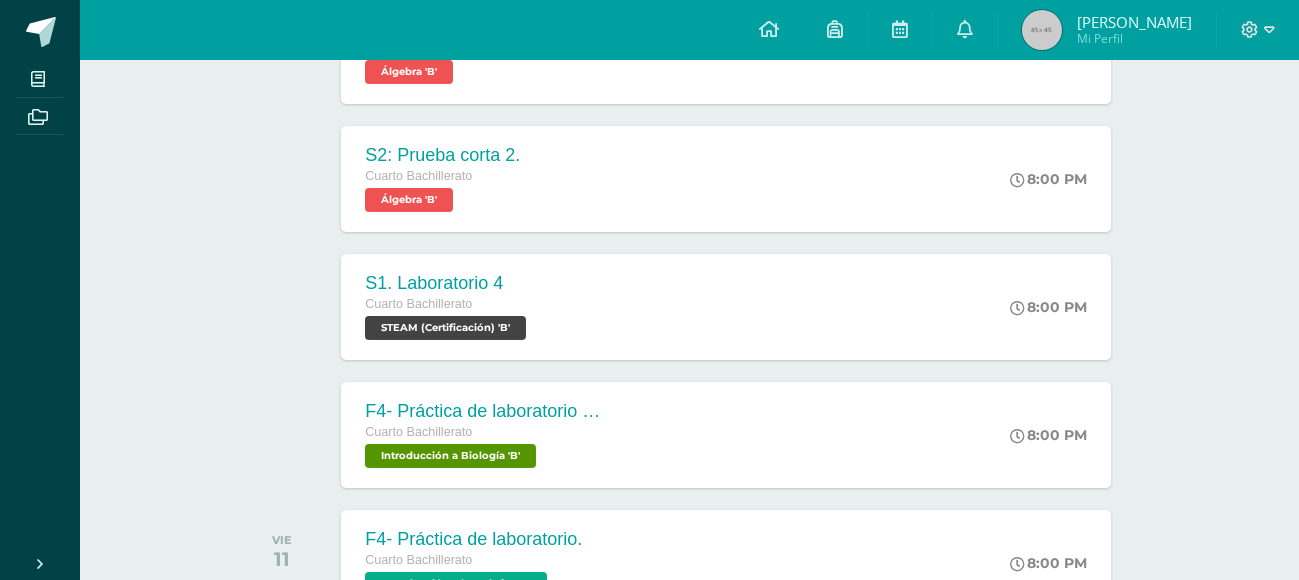 scroll, scrollTop: 0, scrollLeft: 0, axis: both 